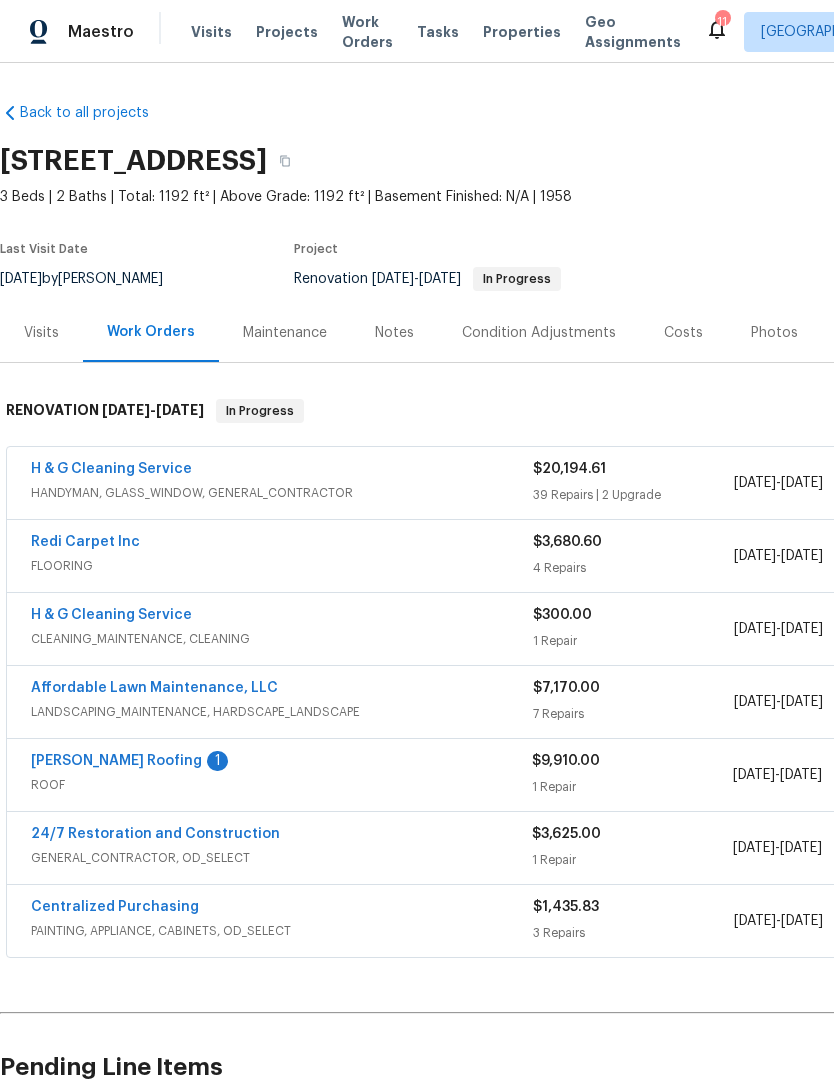 scroll, scrollTop: 0, scrollLeft: 0, axis: both 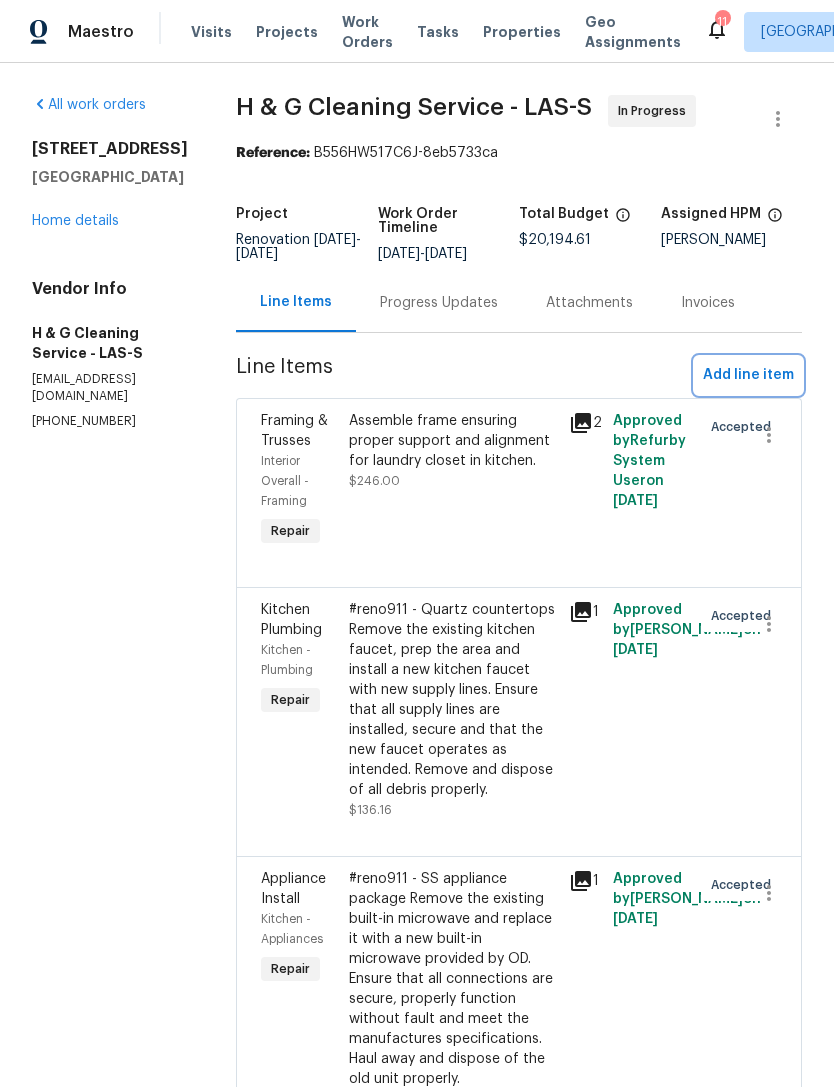 click on "Add line item" at bounding box center (748, 375) 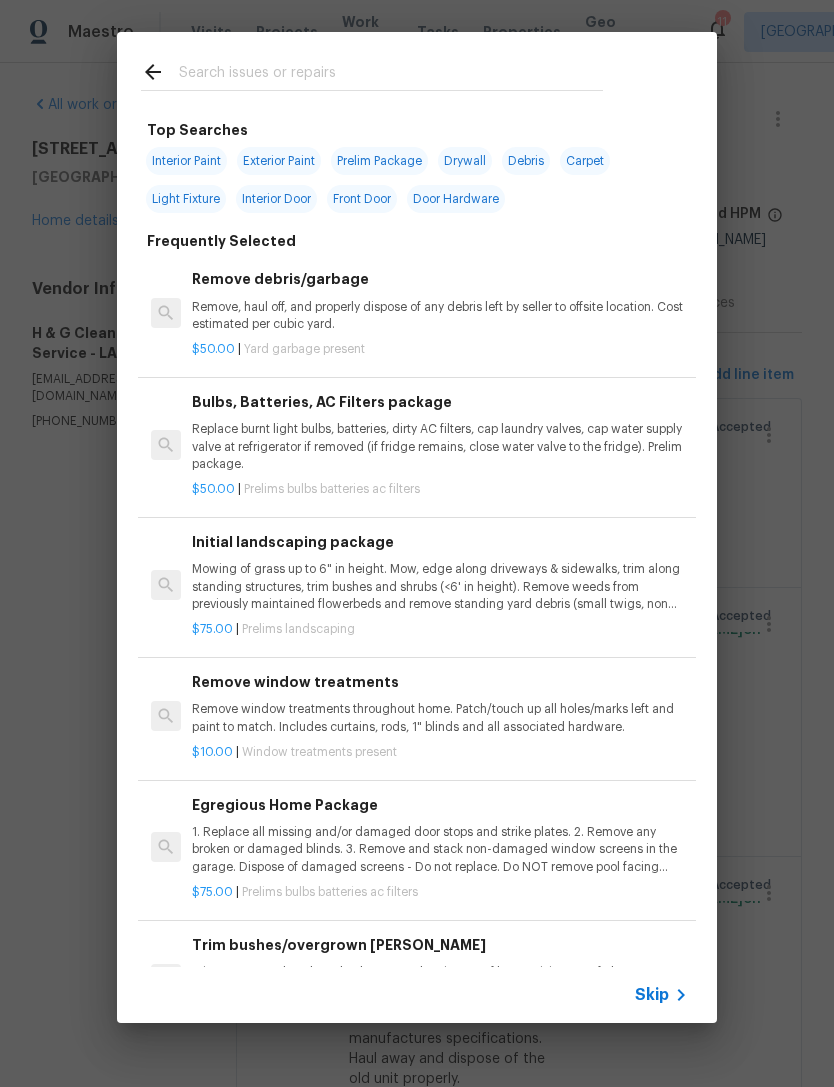 click at bounding box center [391, 75] 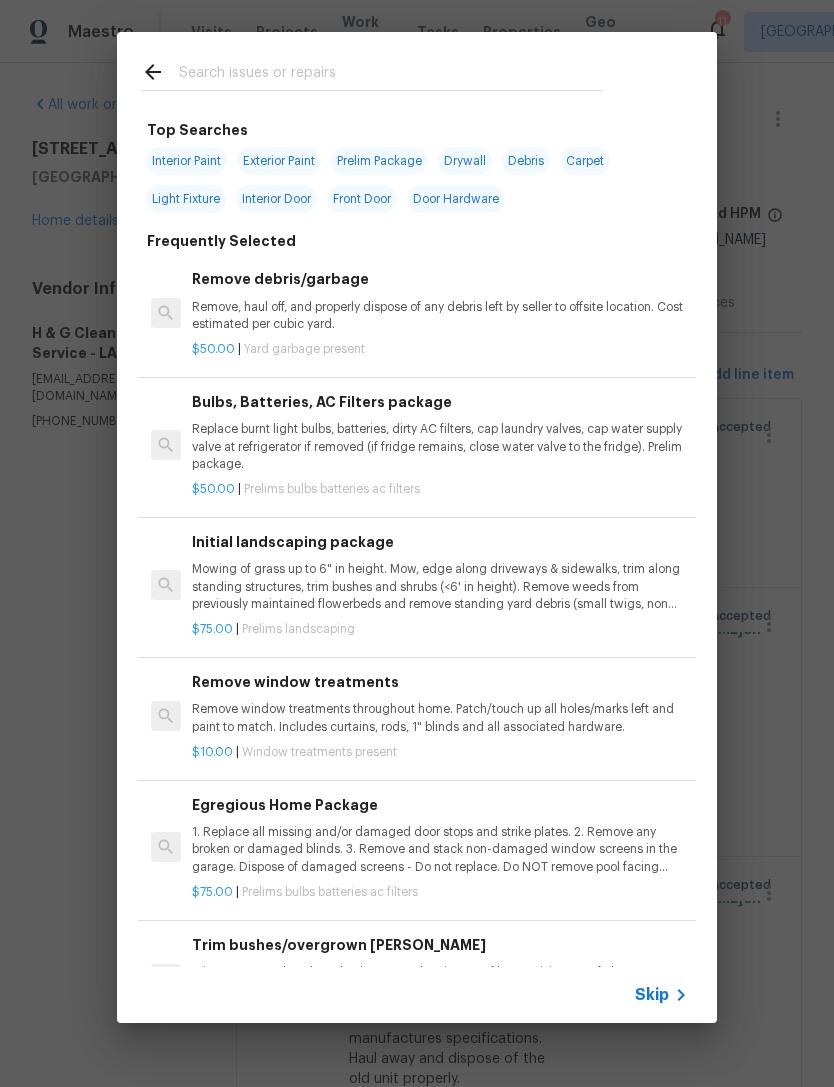 type on "S" 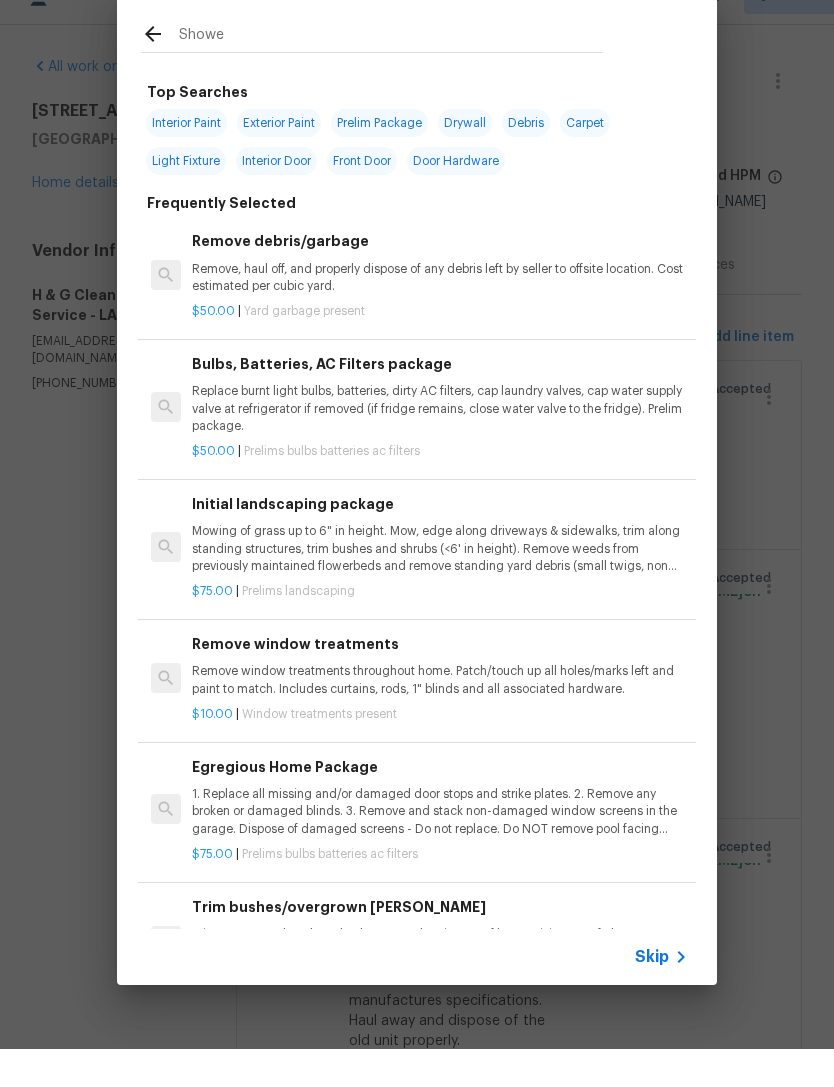 type on "Shower" 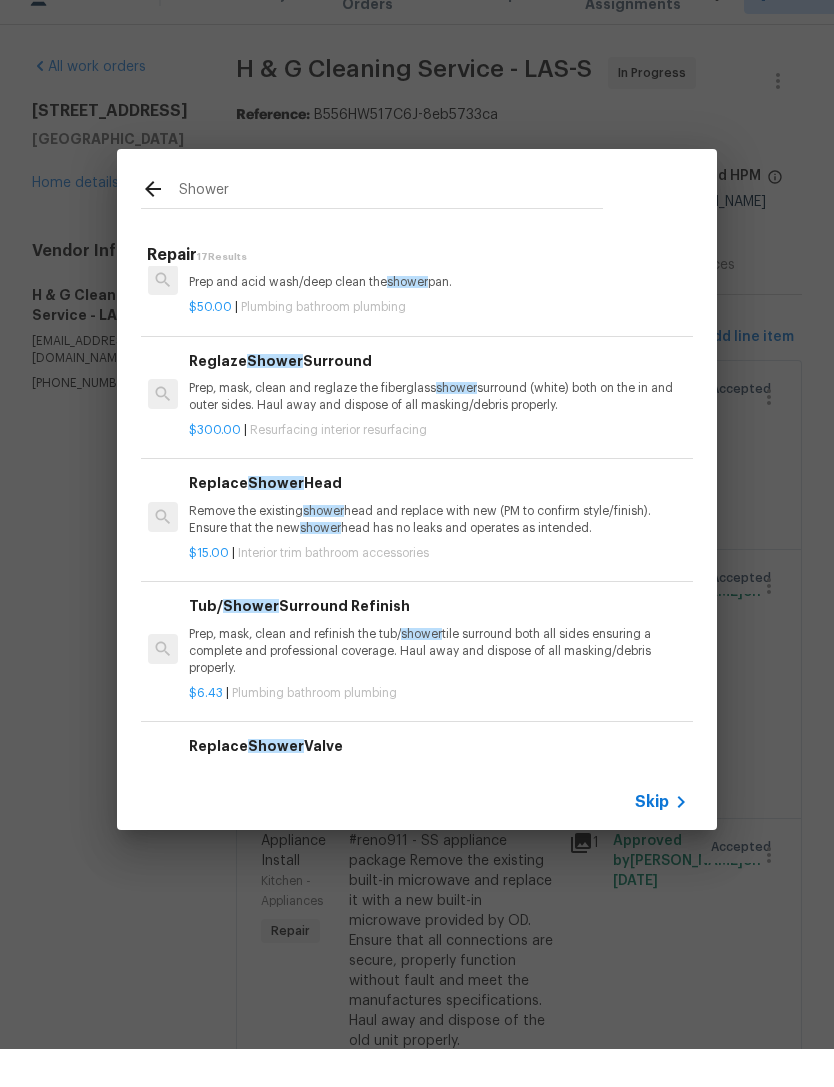 scroll, scrollTop: 38, scrollLeft: 3, axis: both 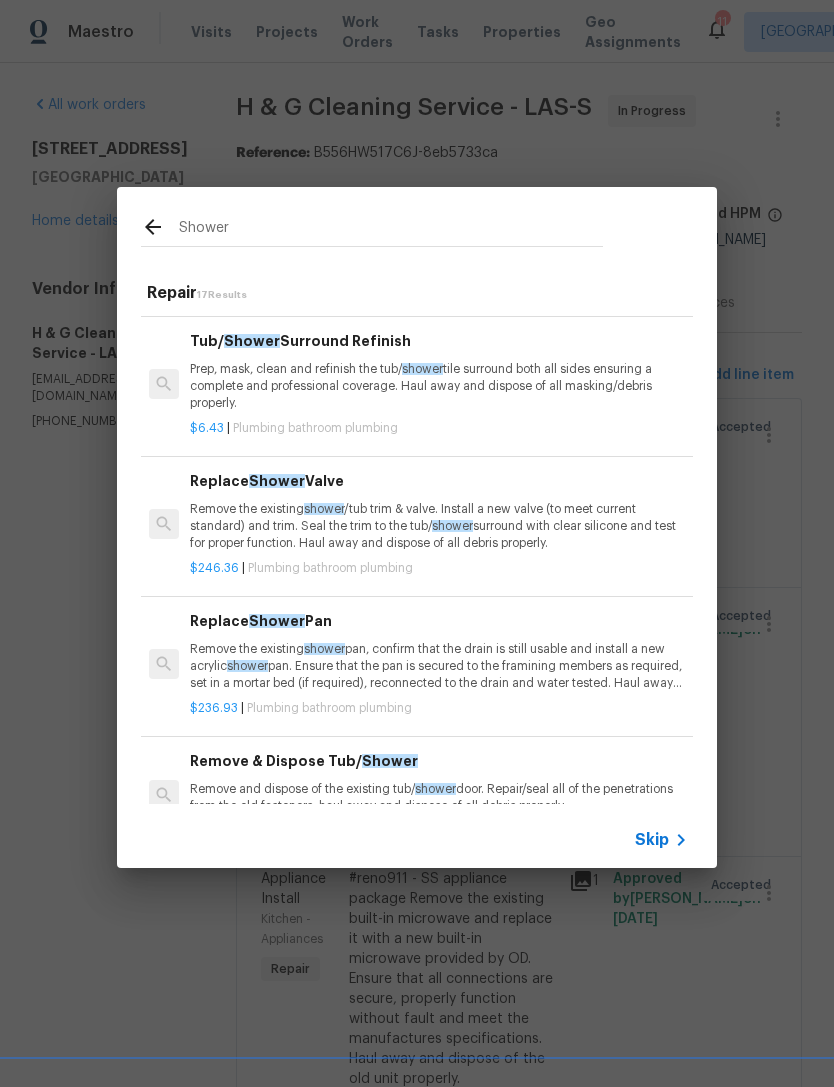 click on "Remove the existing  shower /tub trim & valve. Install a new valve (to meet current standard) and trim. Seal the trim to the tub/ shower  surround with clear silicone and test for proper function. Haul away and dispose of all debris properly." at bounding box center [438, 526] 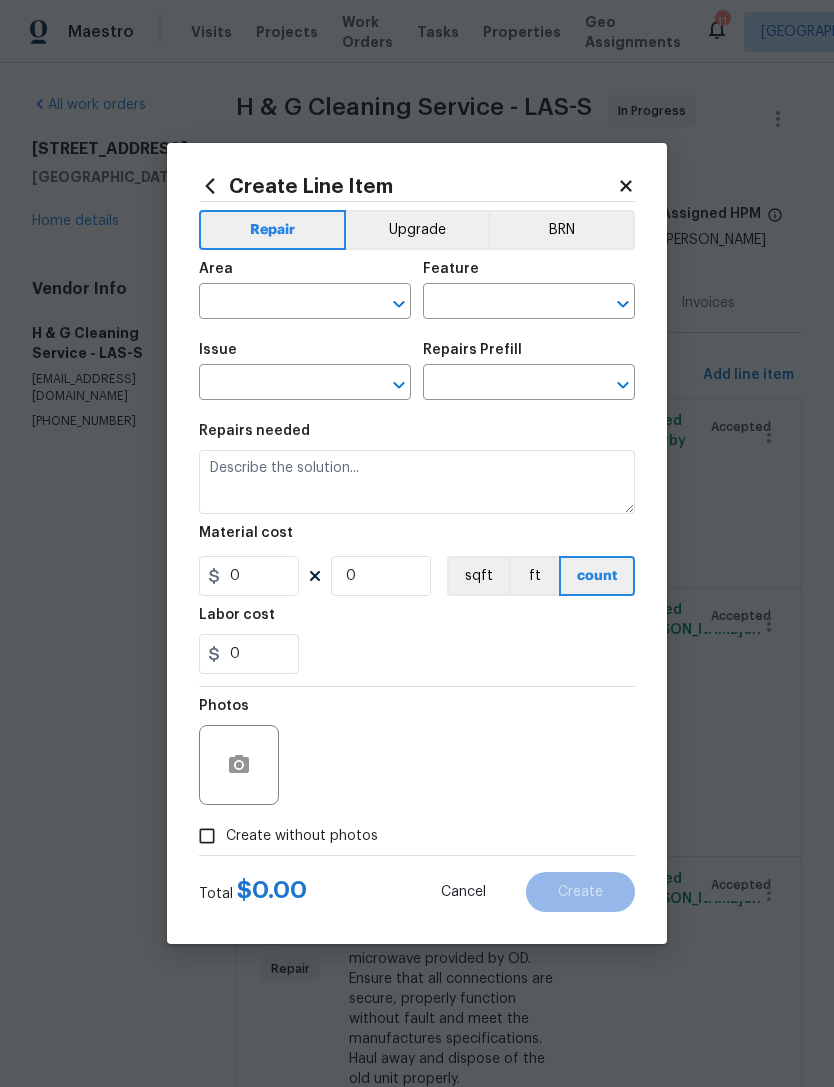 type on "Plumbing" 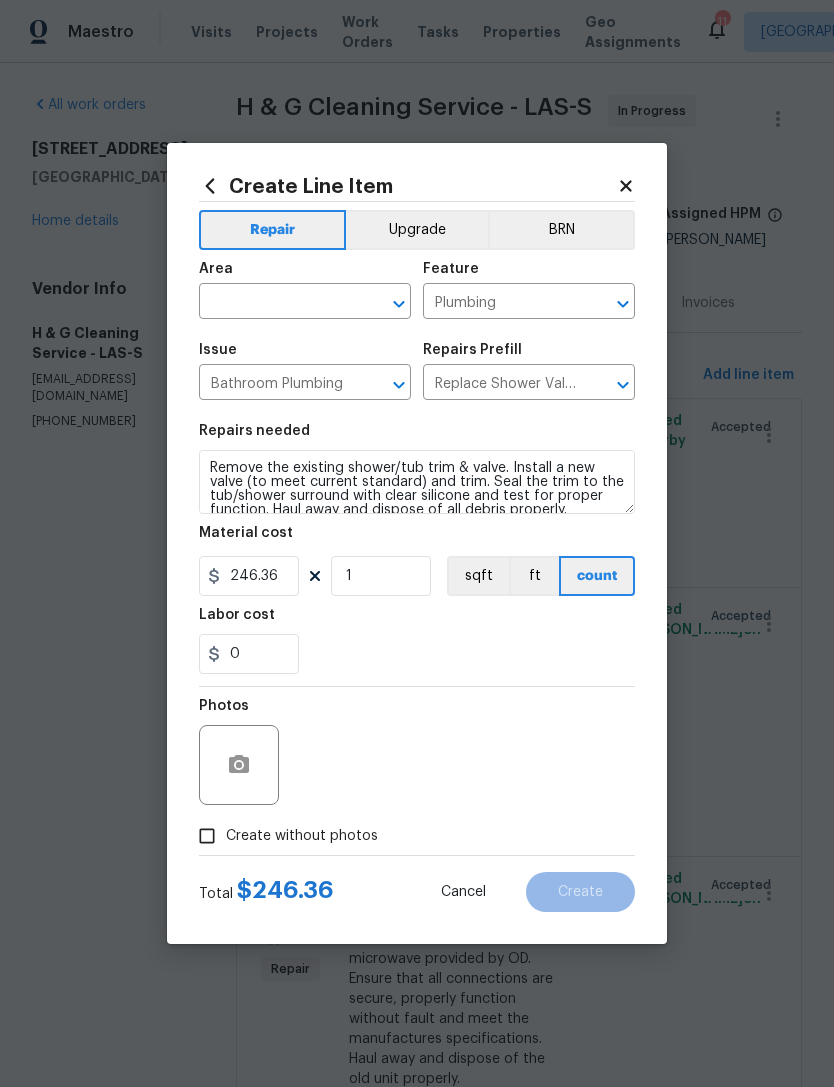 click at bounding box center (277, 303) 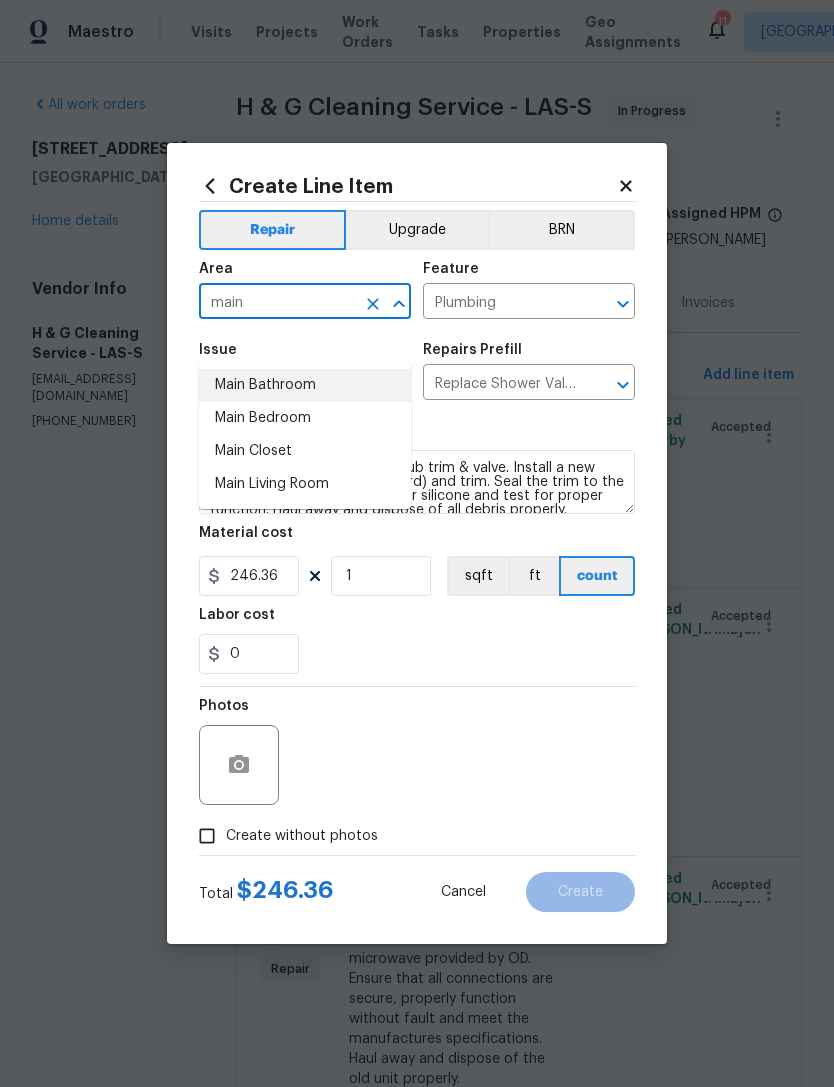 click on "Main Bathroom" at bounding box center (305, 385) 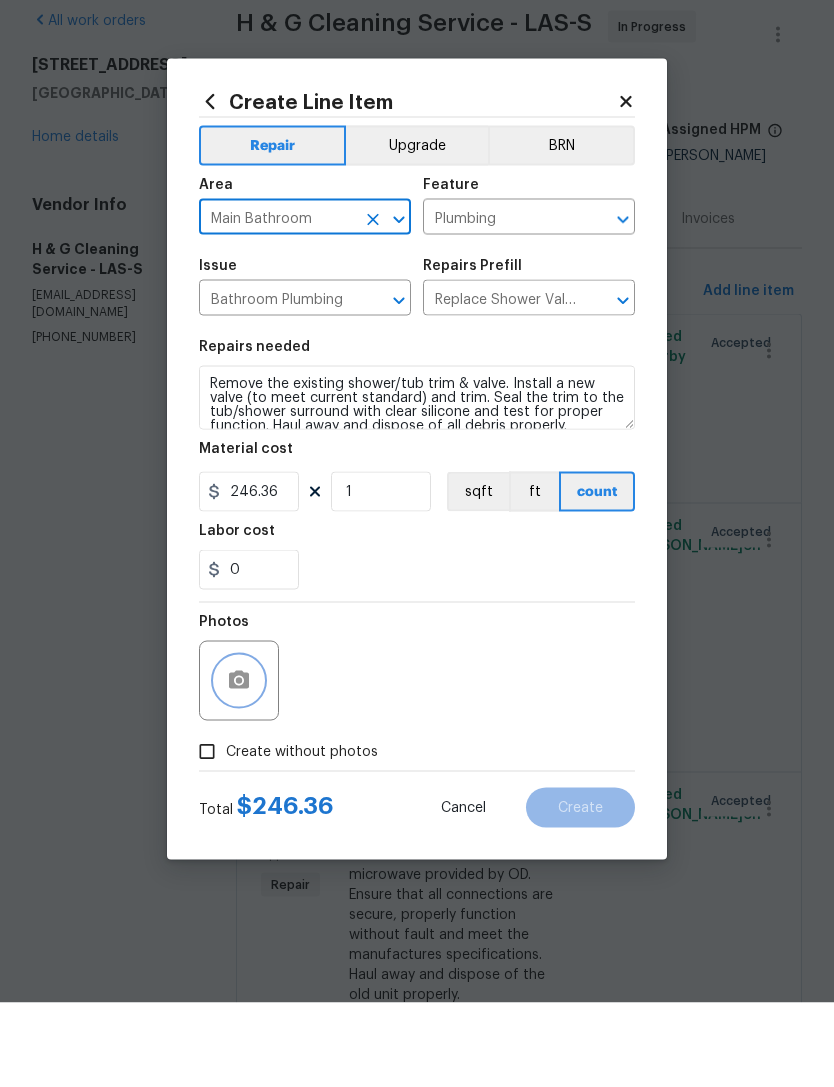click at bounding box center [239, 765] 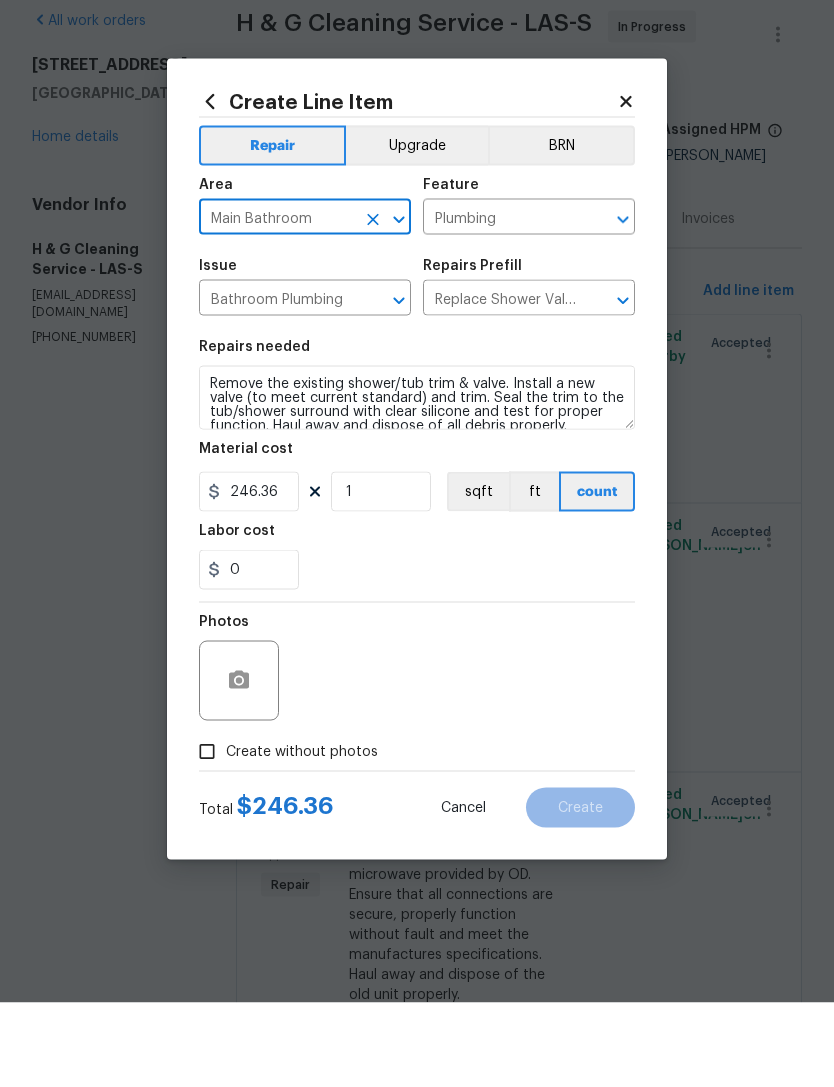 scroll, scrollTop: 64, scrollLeft: 0, axis: vertical 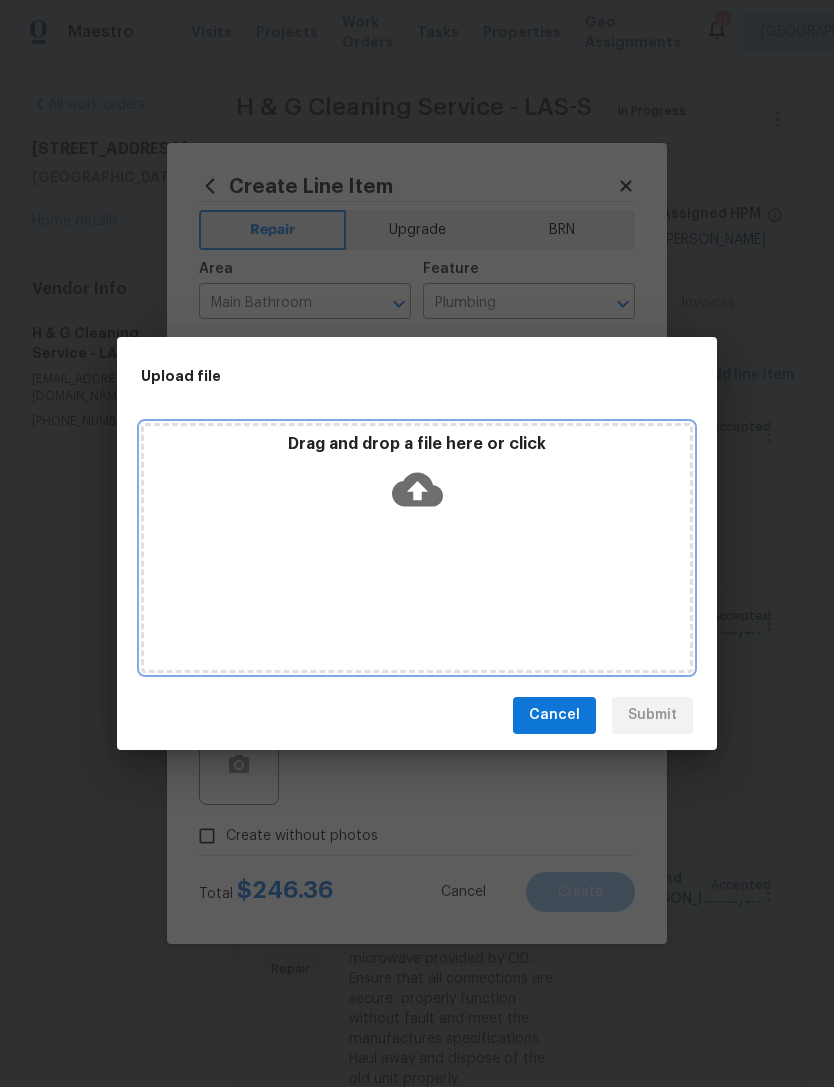 click on "Drag and drop a file here or click" at bounding box center (417, 444) 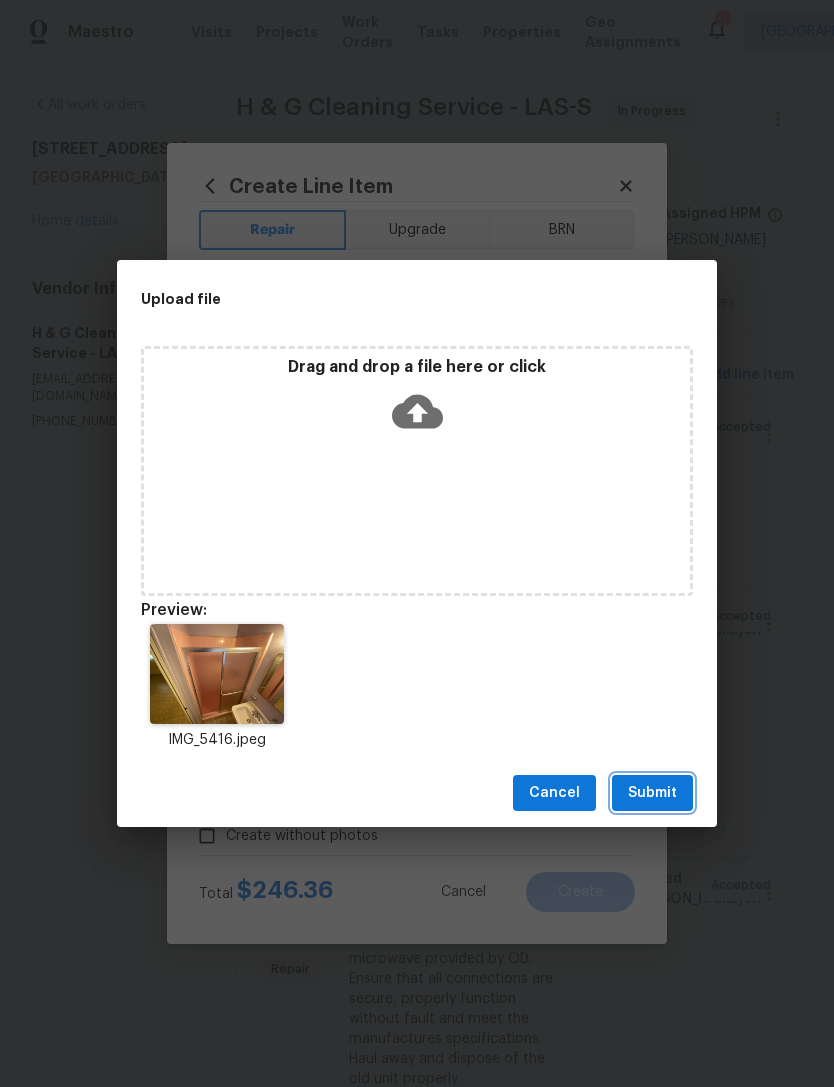 click on "Submit" at bounding box center [652, 793] 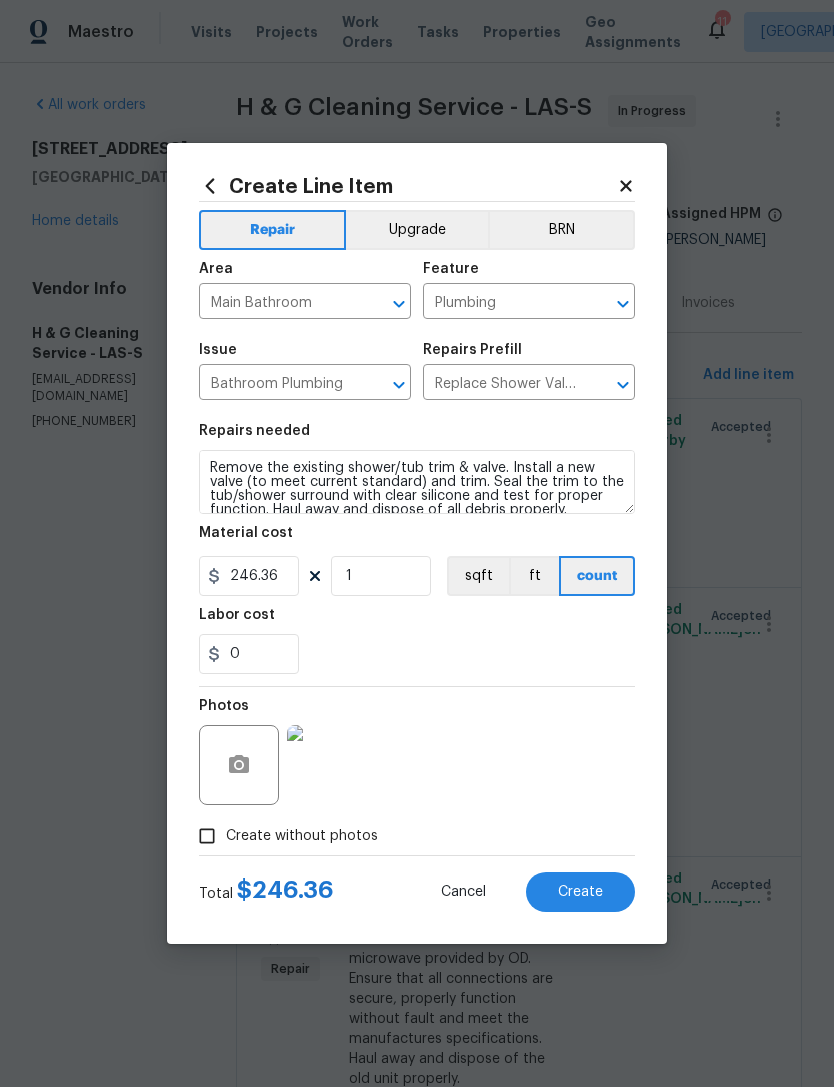 click on "Create" at bounding box center (580, 892) 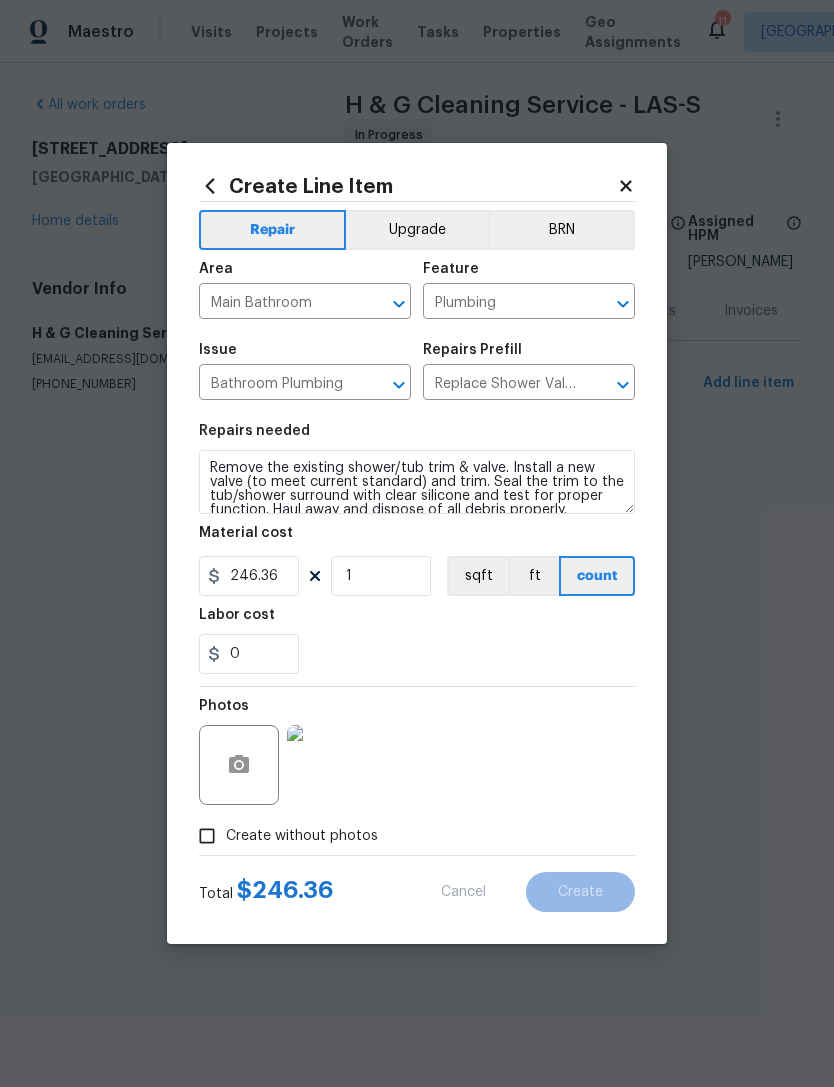 type 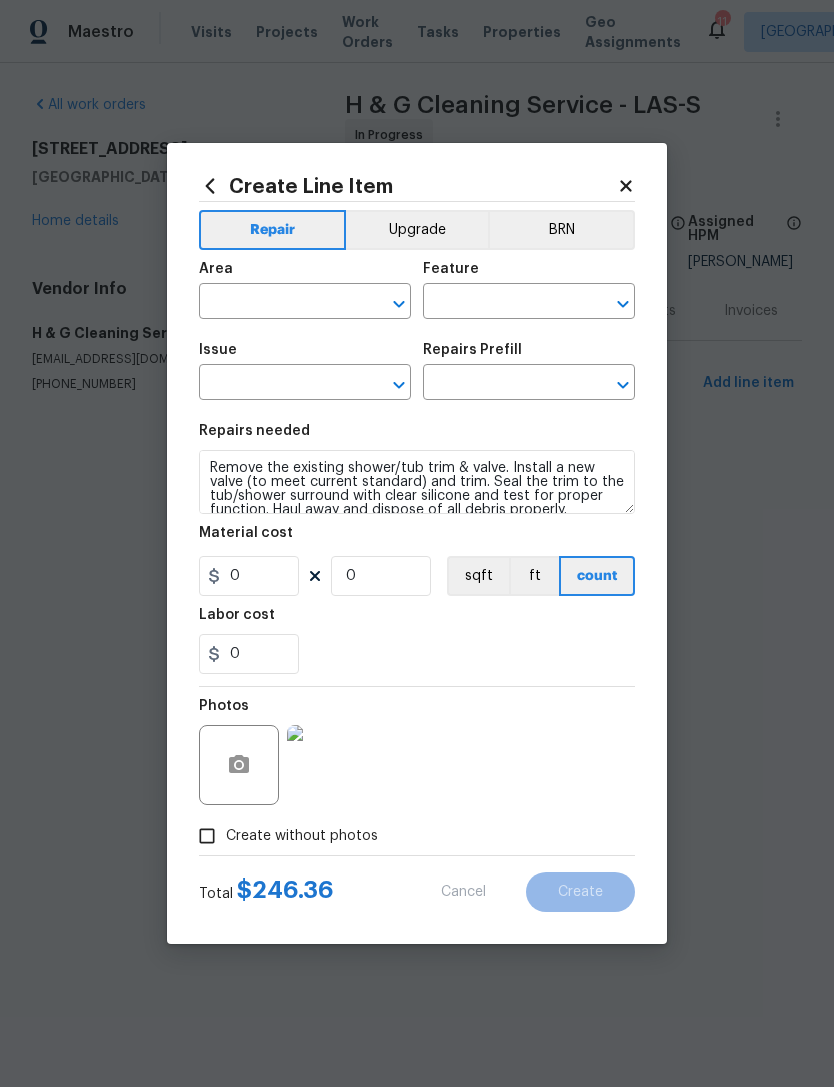 scroll, scrollTop: 0, scrollLeft: 0, axis: both 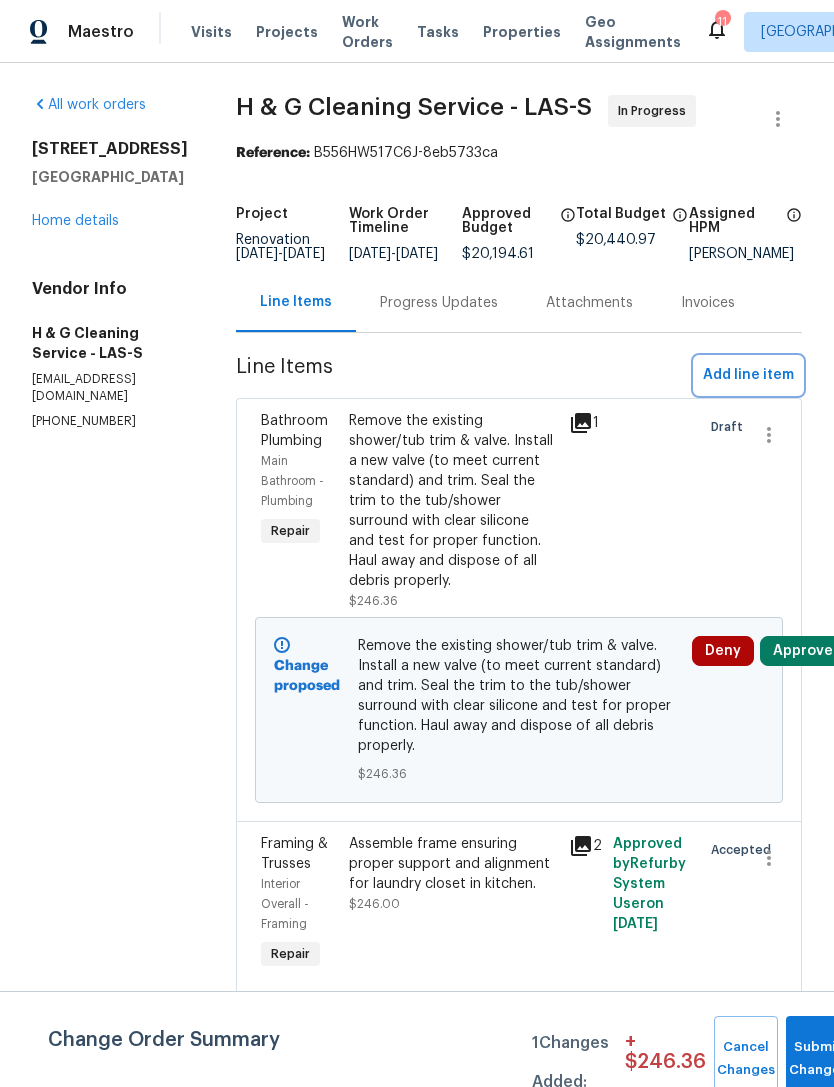 click on "Add line item" at bounding box center [748, 375] 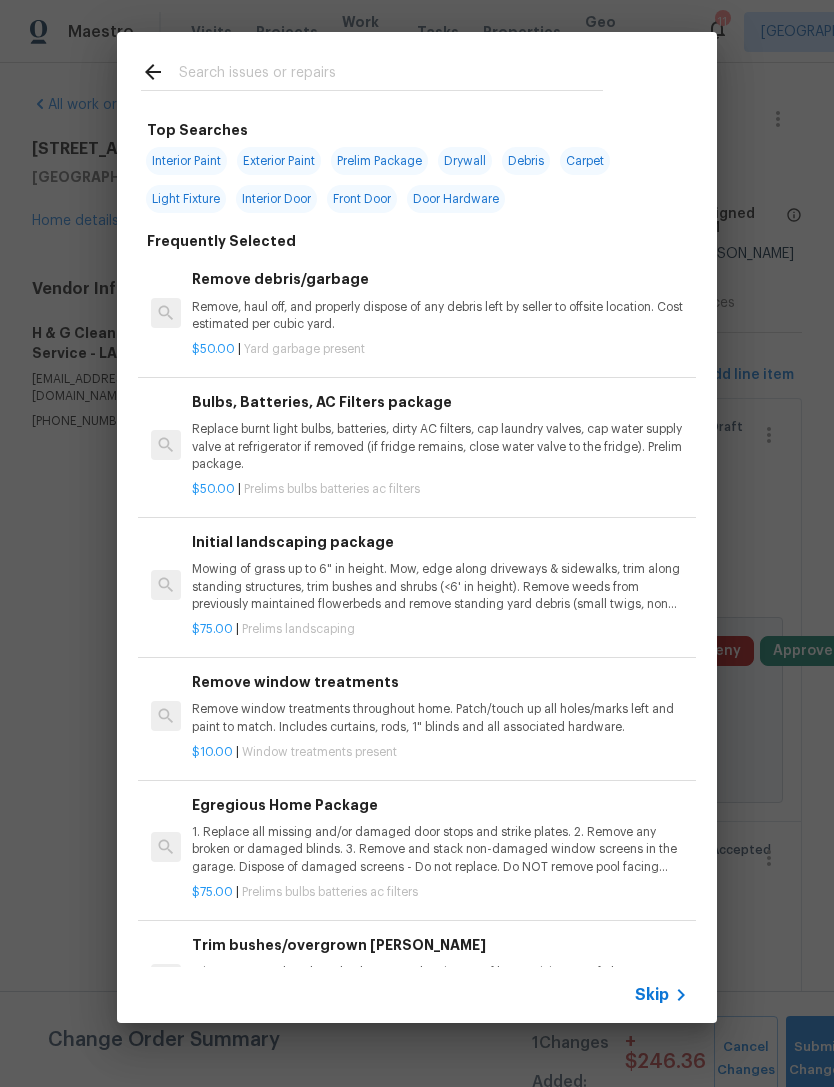 click at bounding box center (391, 75) 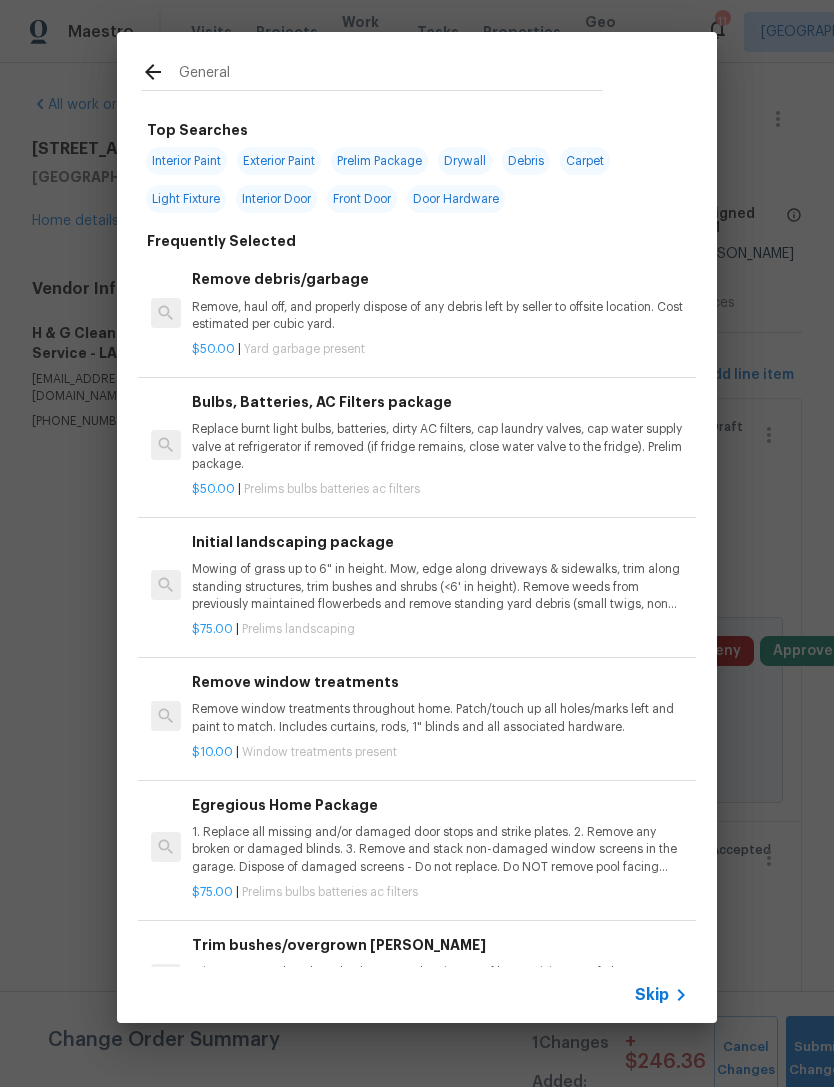 type on "General" 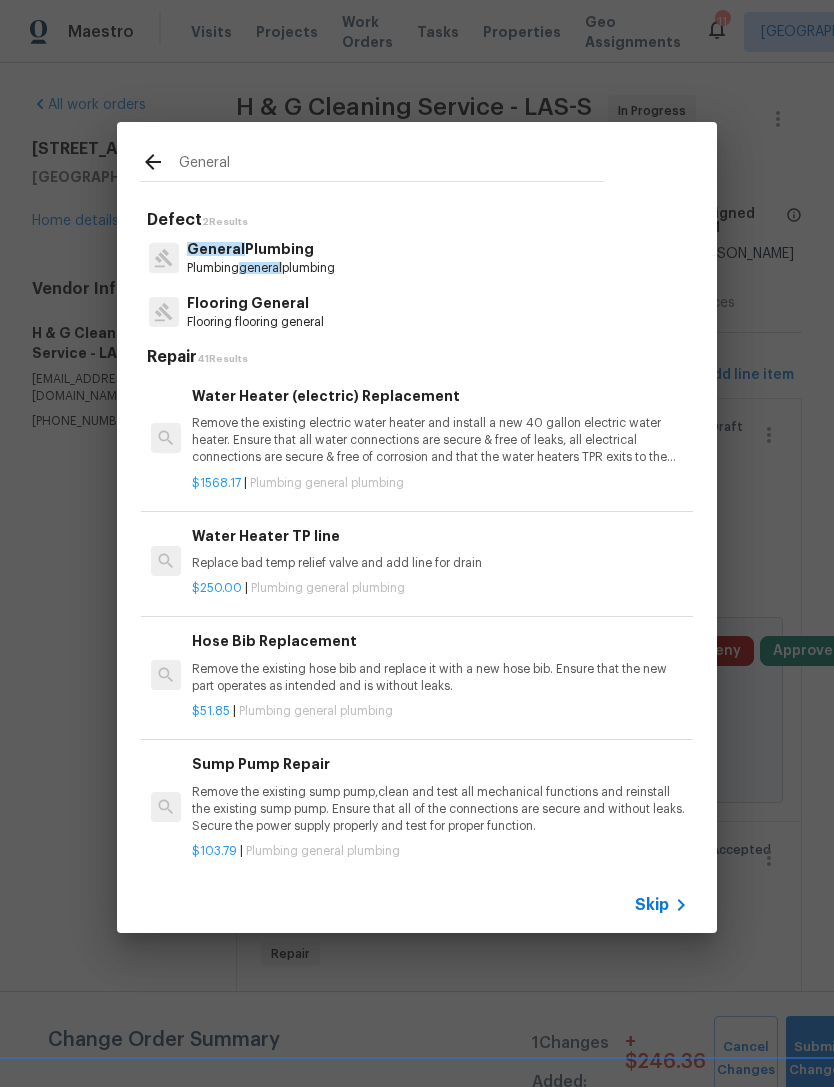 click on "General" at bounding box center (216, 249) 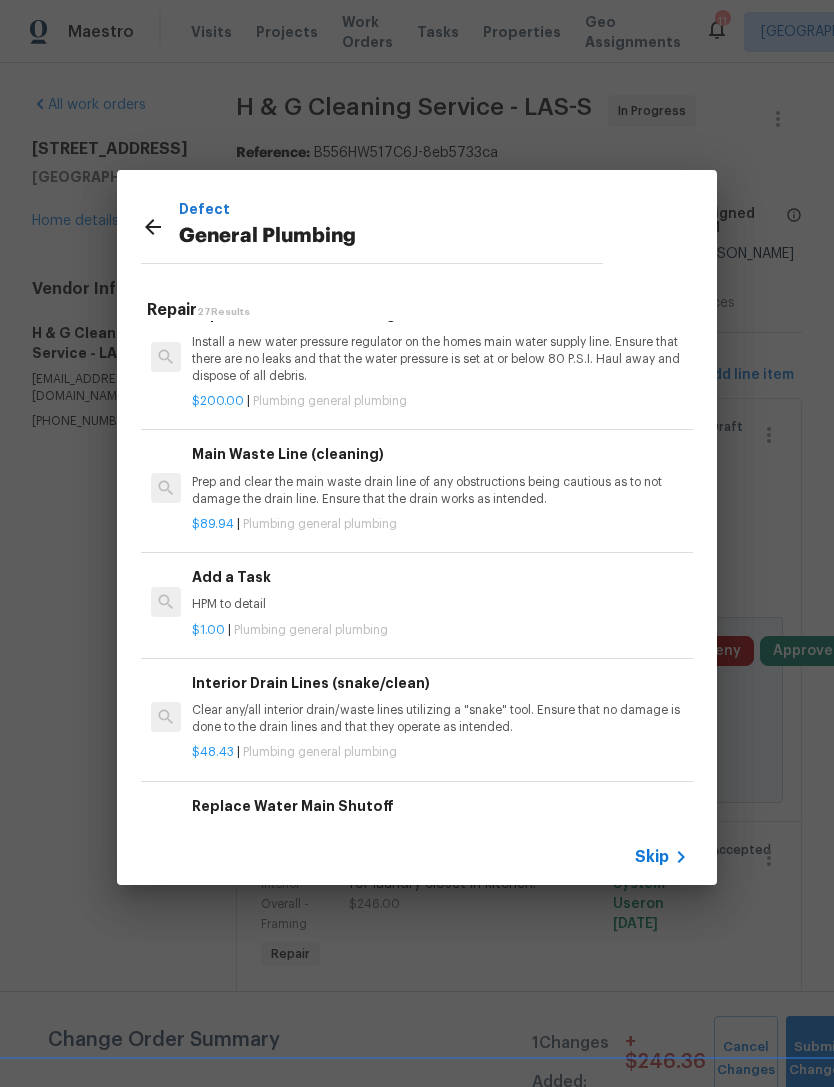 scroll, scrollTop: 1998, scrollLeft: 0, axis: vertical 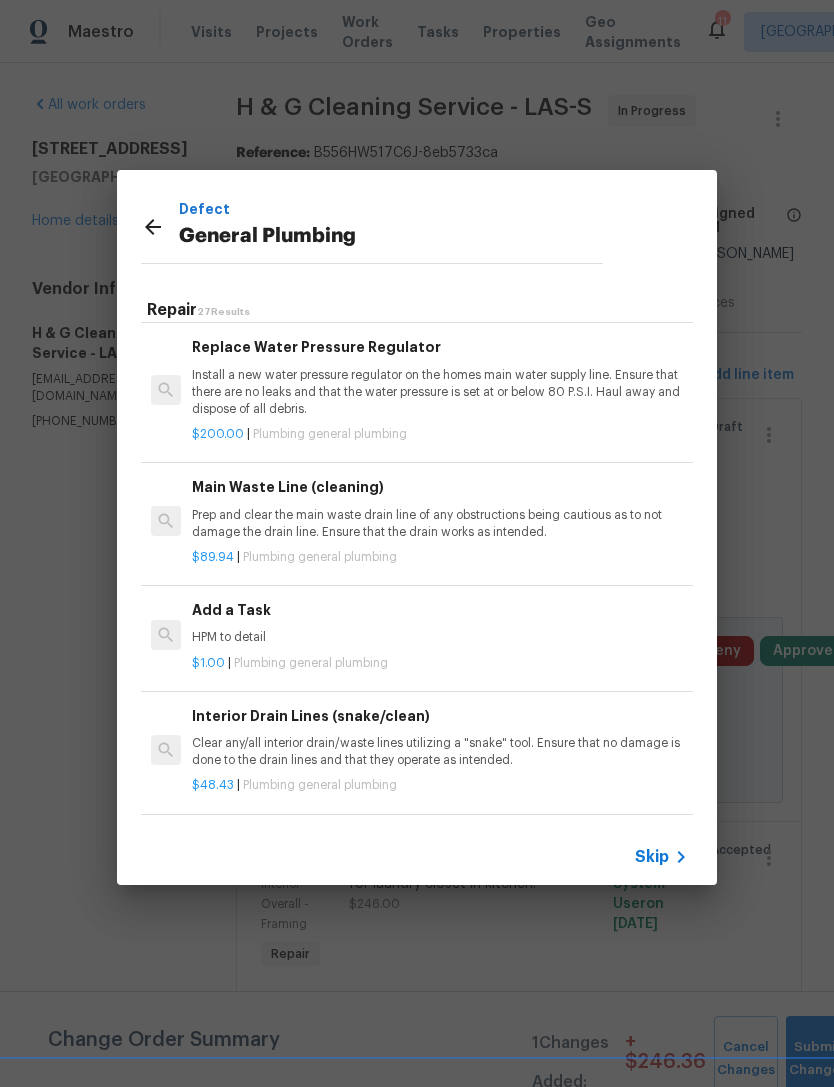 click on "$1.00   |   Plumbing general plumbing" at bounding box center [440, 659] 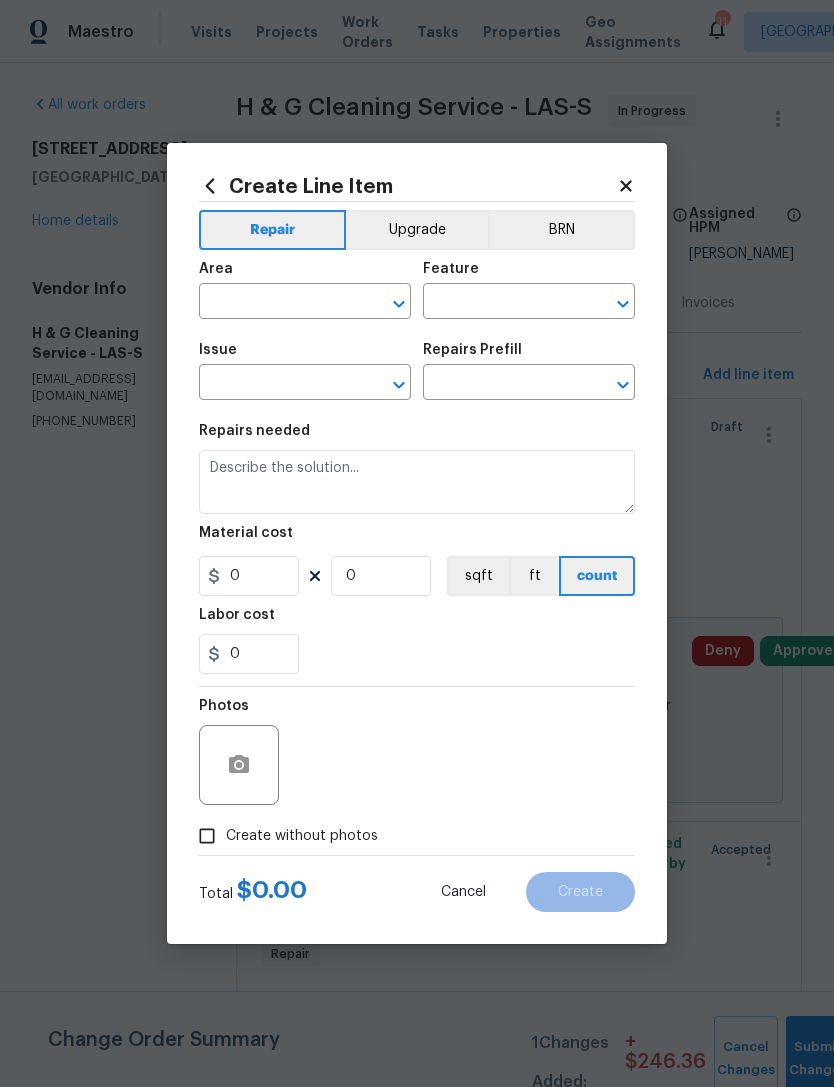 type on "Plumbing" 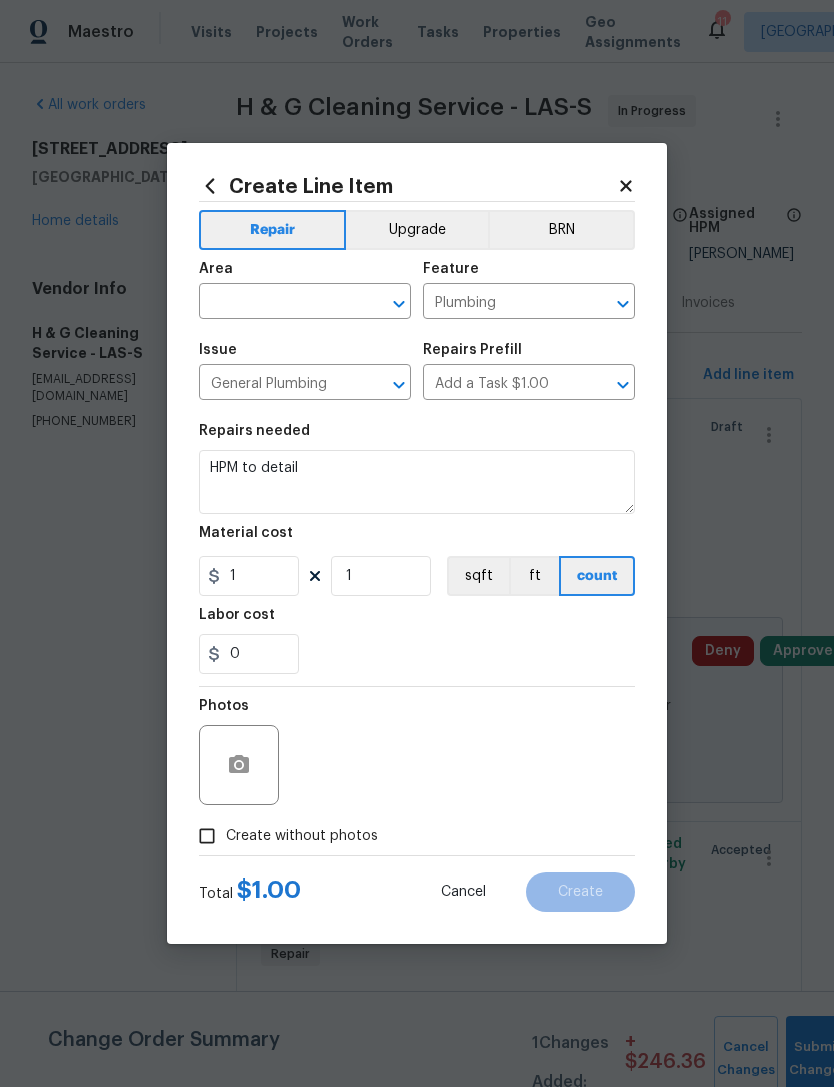click on "Area" at bounding box center (305, 275) 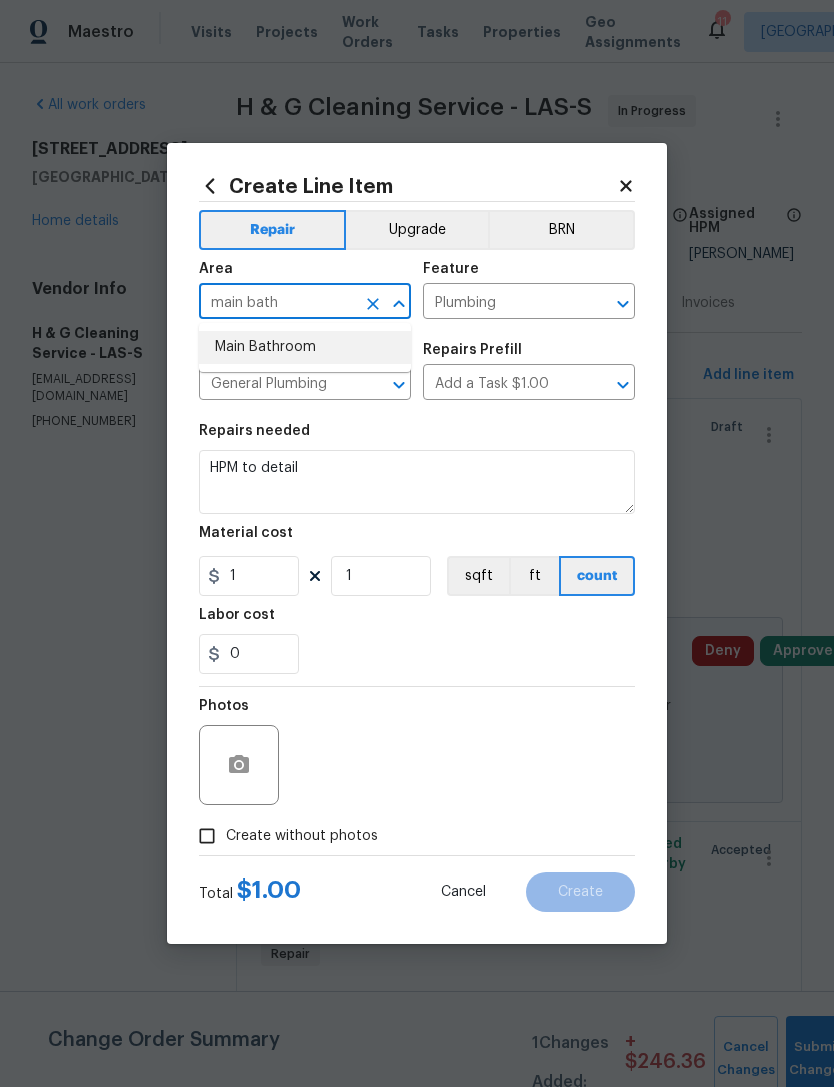 click on "Main Bathroom" at bounding box center (305, 347) 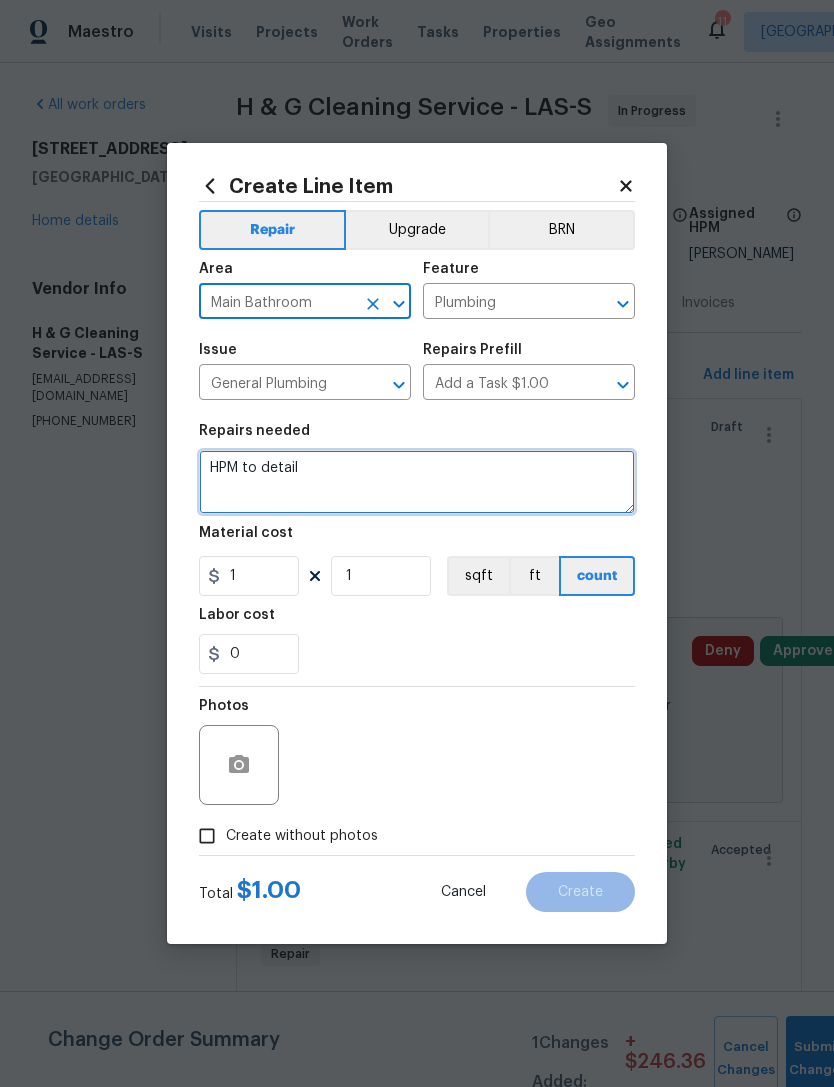 click on "HPM to detail" at bounding box center [417, 482] 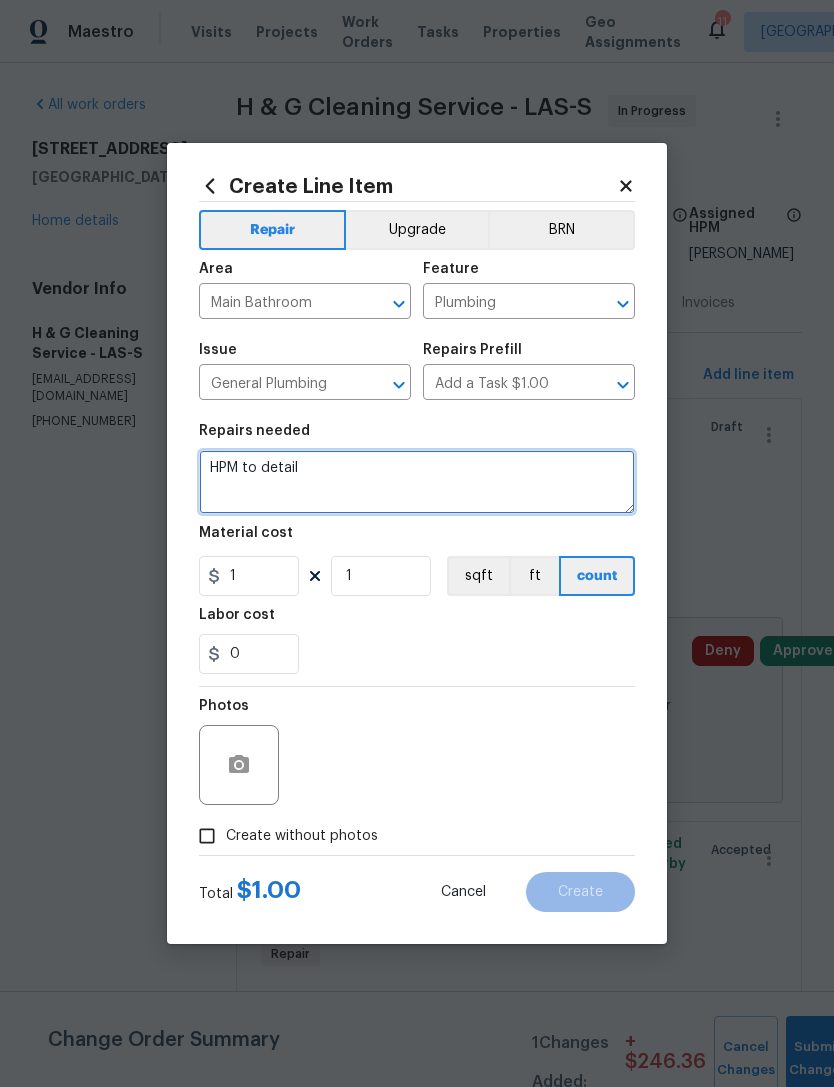 click on "HPM to detail" at bounding box center (417, 482) 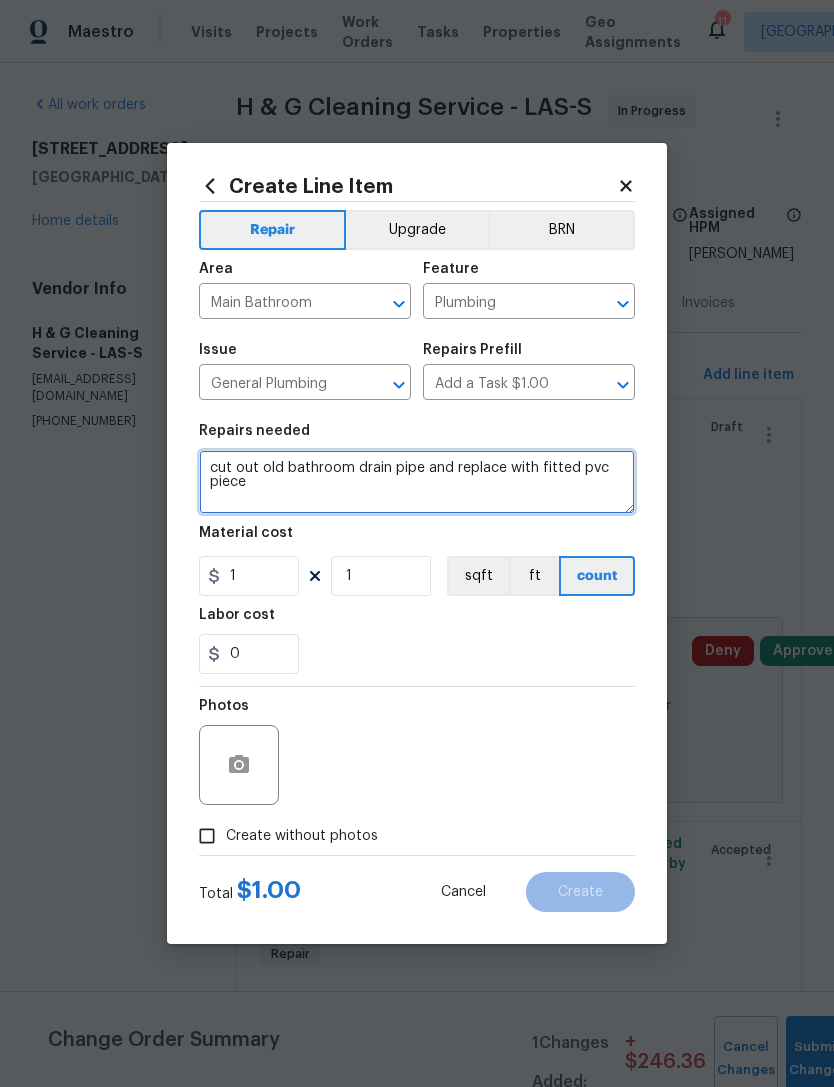 type on "cut out old bathroom drain pipe and replace with fitted pvc piece" 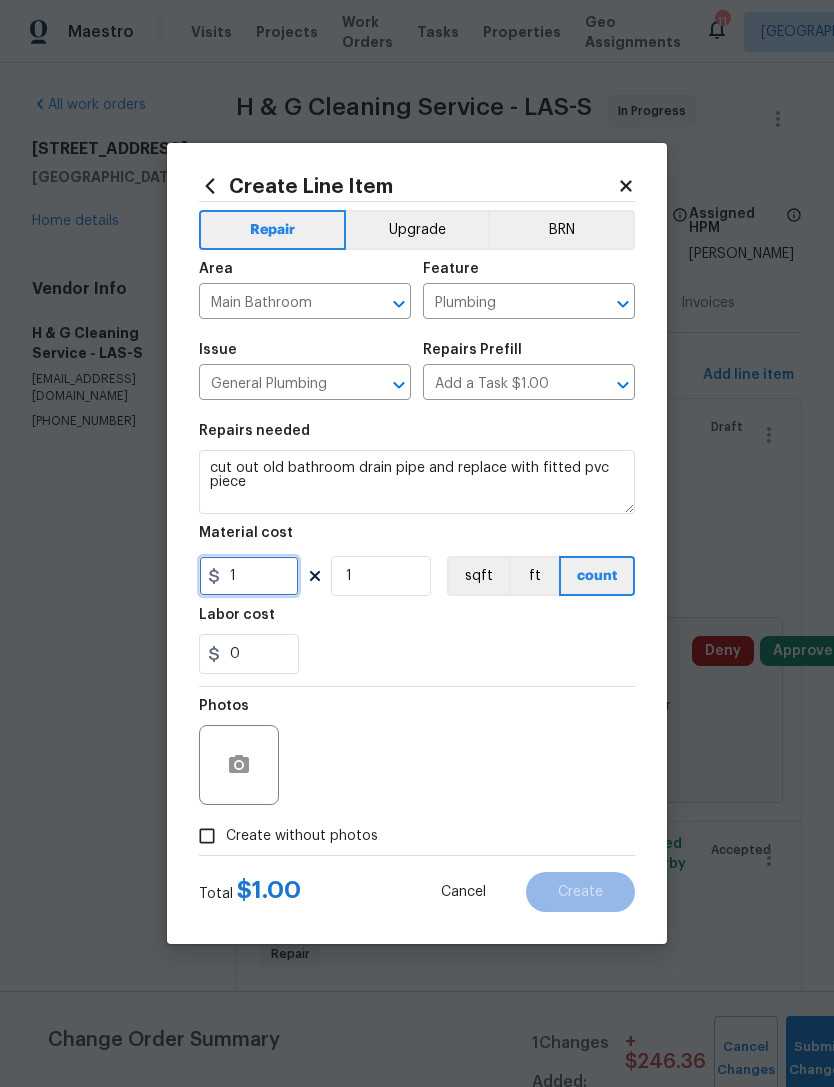 click on "1" at bounding box center (249, 576) 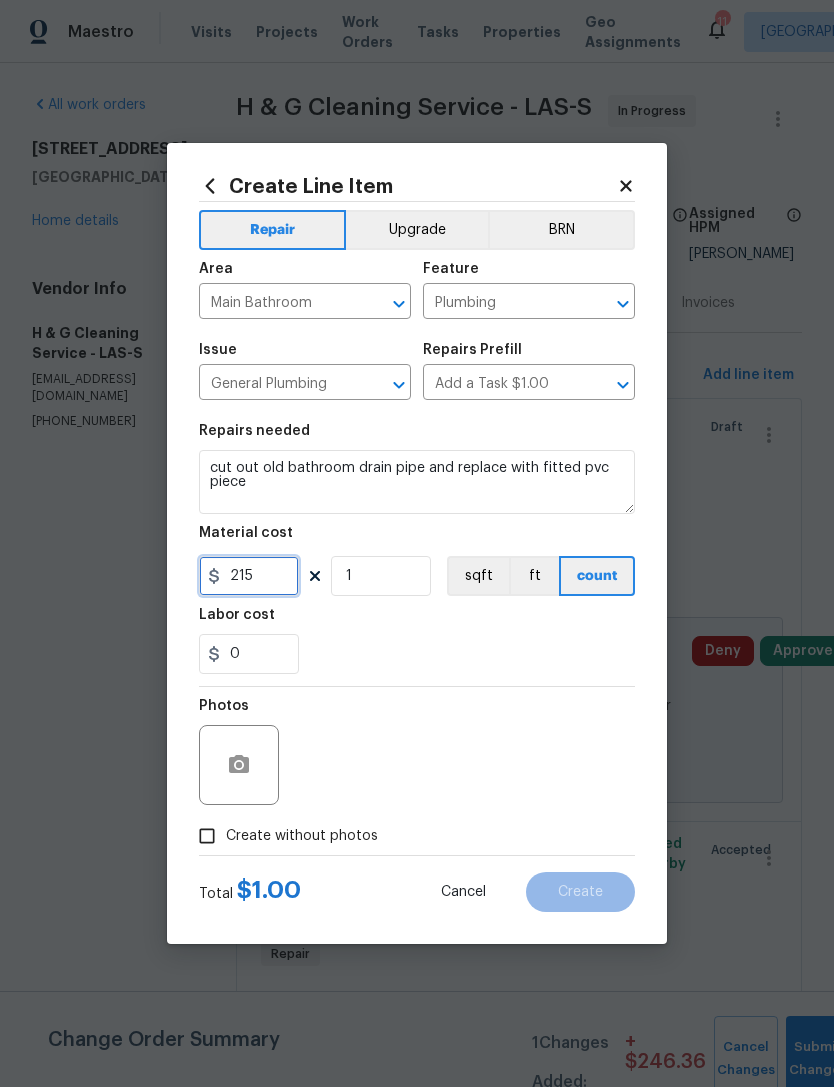 type on "215" 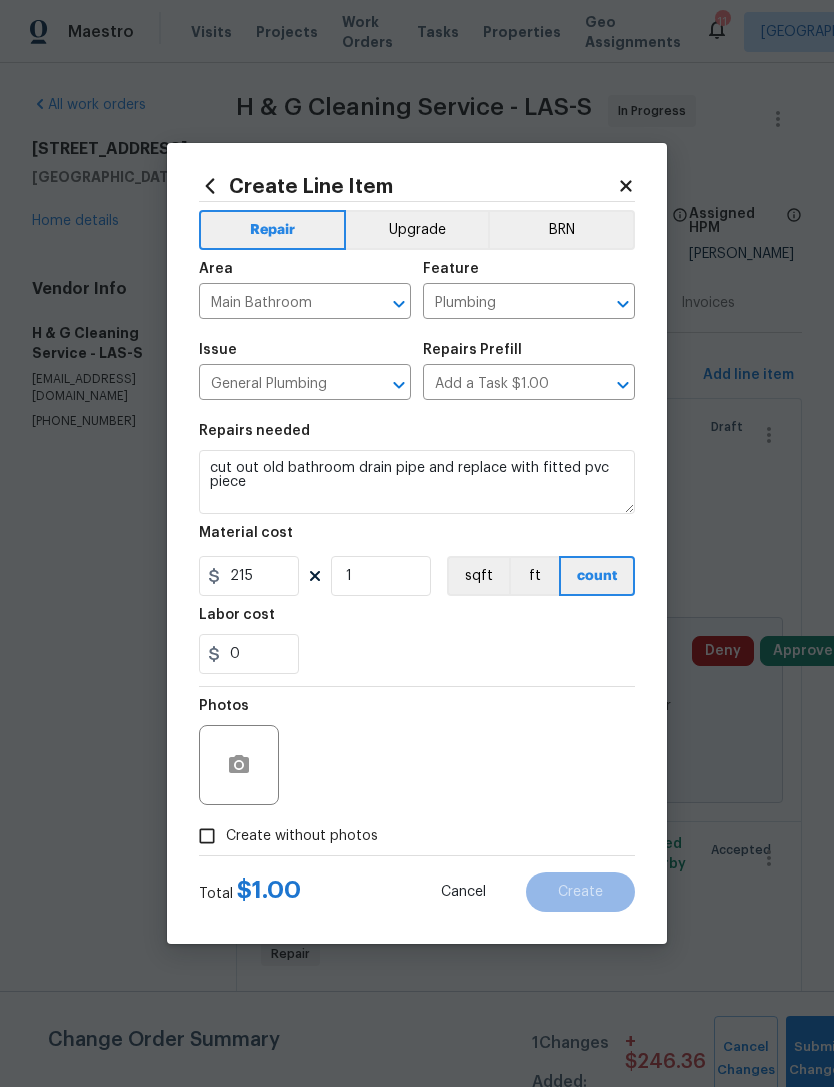 click on "Photos" at bounding box center [417, 752] 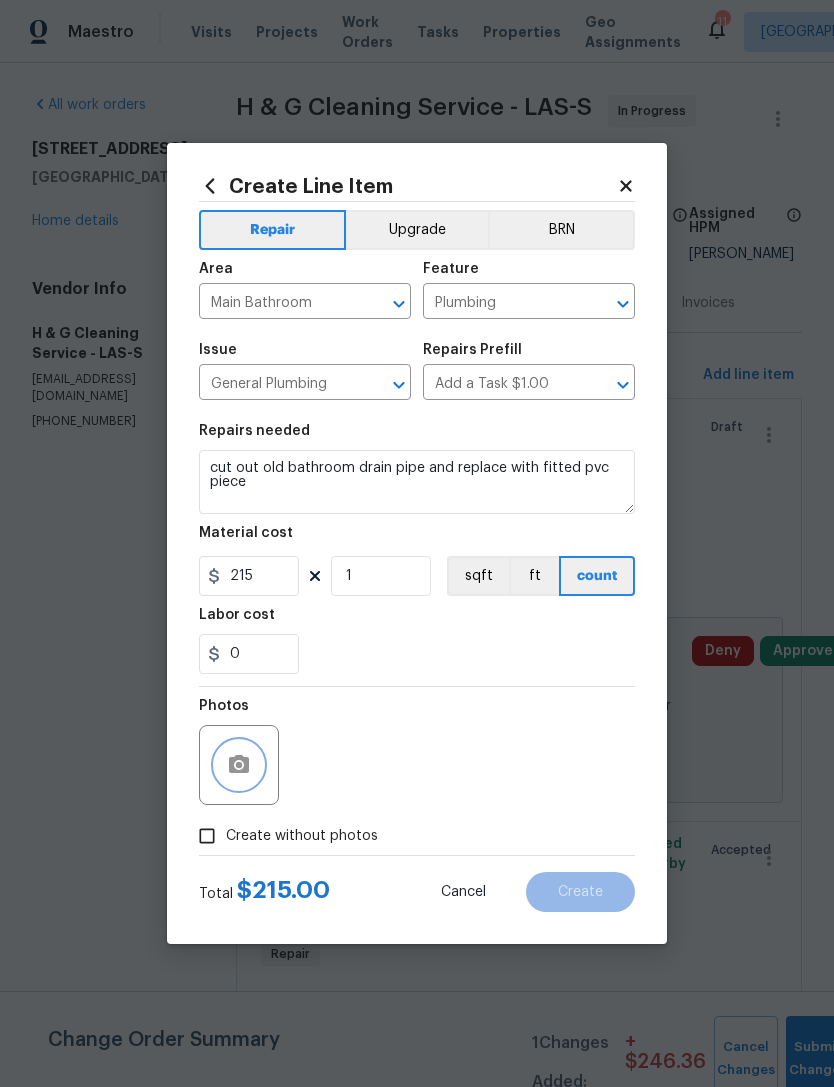click at bounding box center (239, 765) 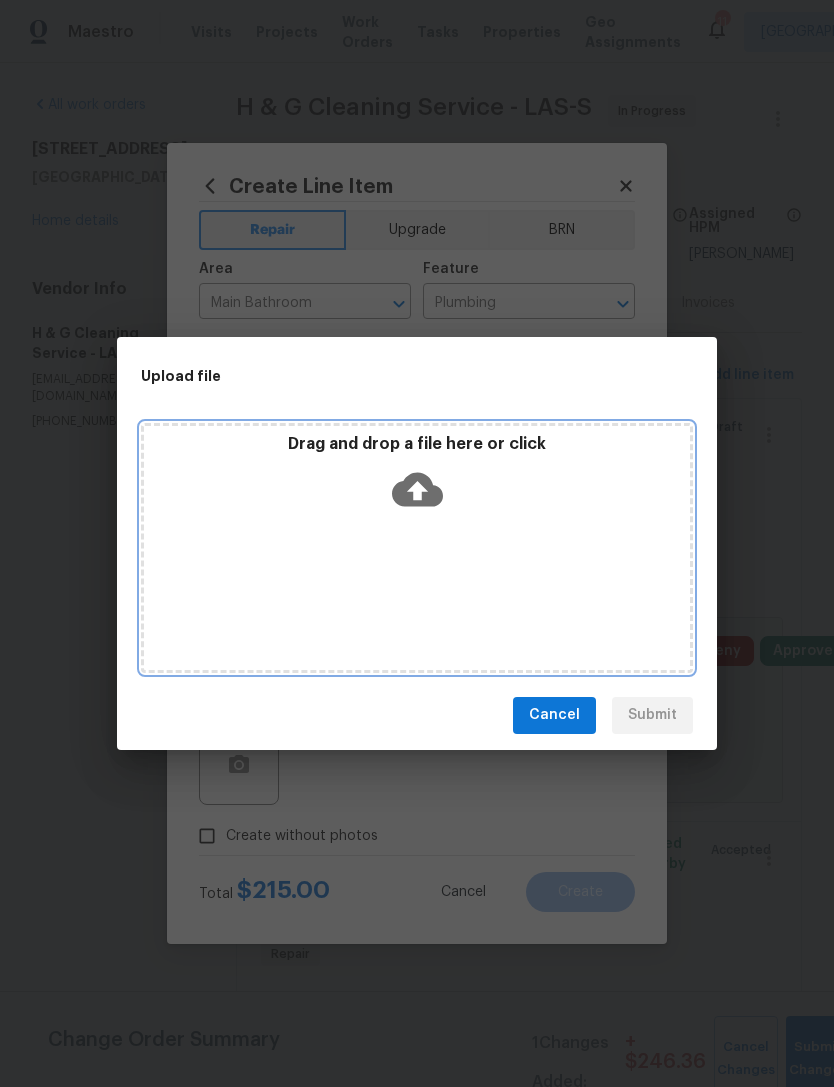 click on "Drag and drop a file here or click" at bounding box center (417, 477) 